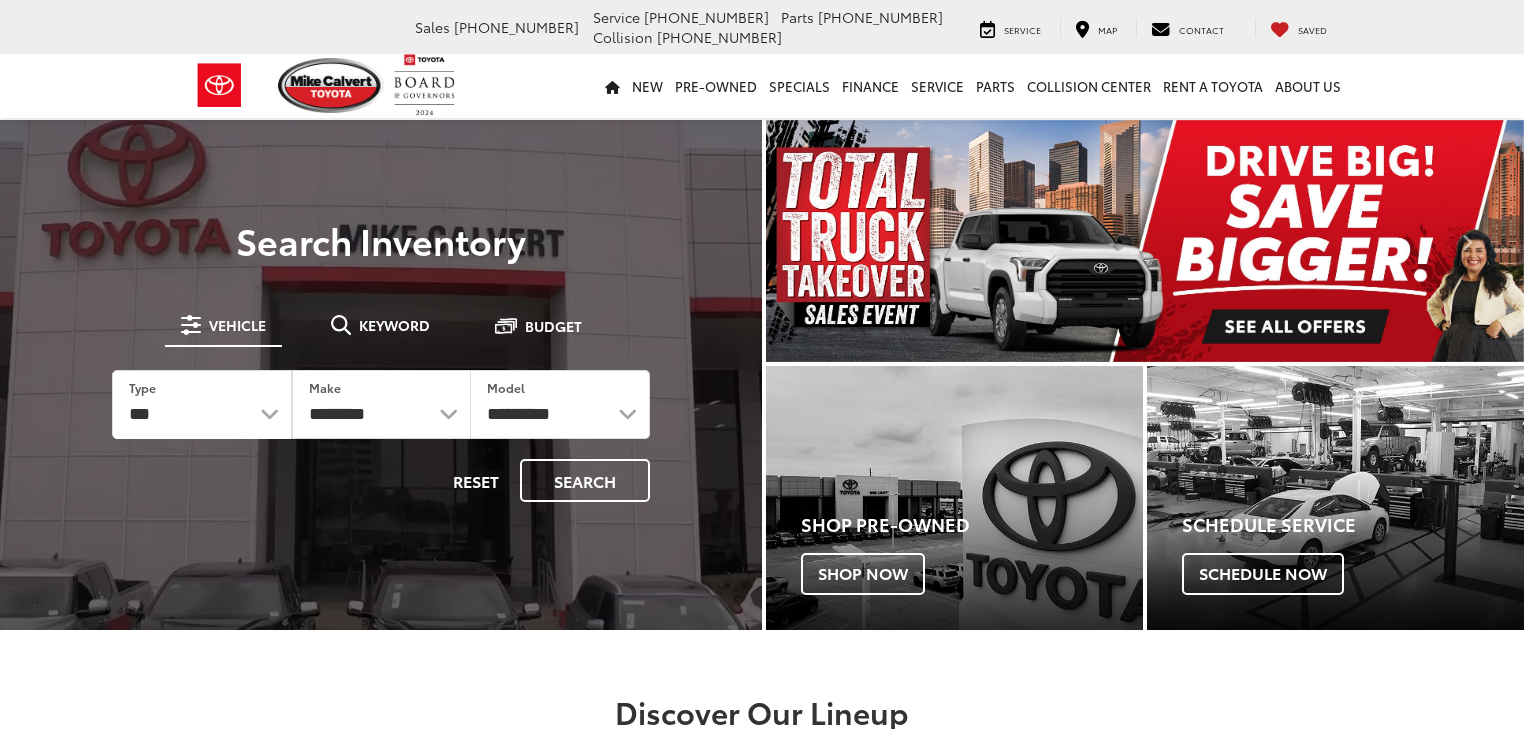 scroll, scrollTop: 0, scrollLeft: 0, axis: both 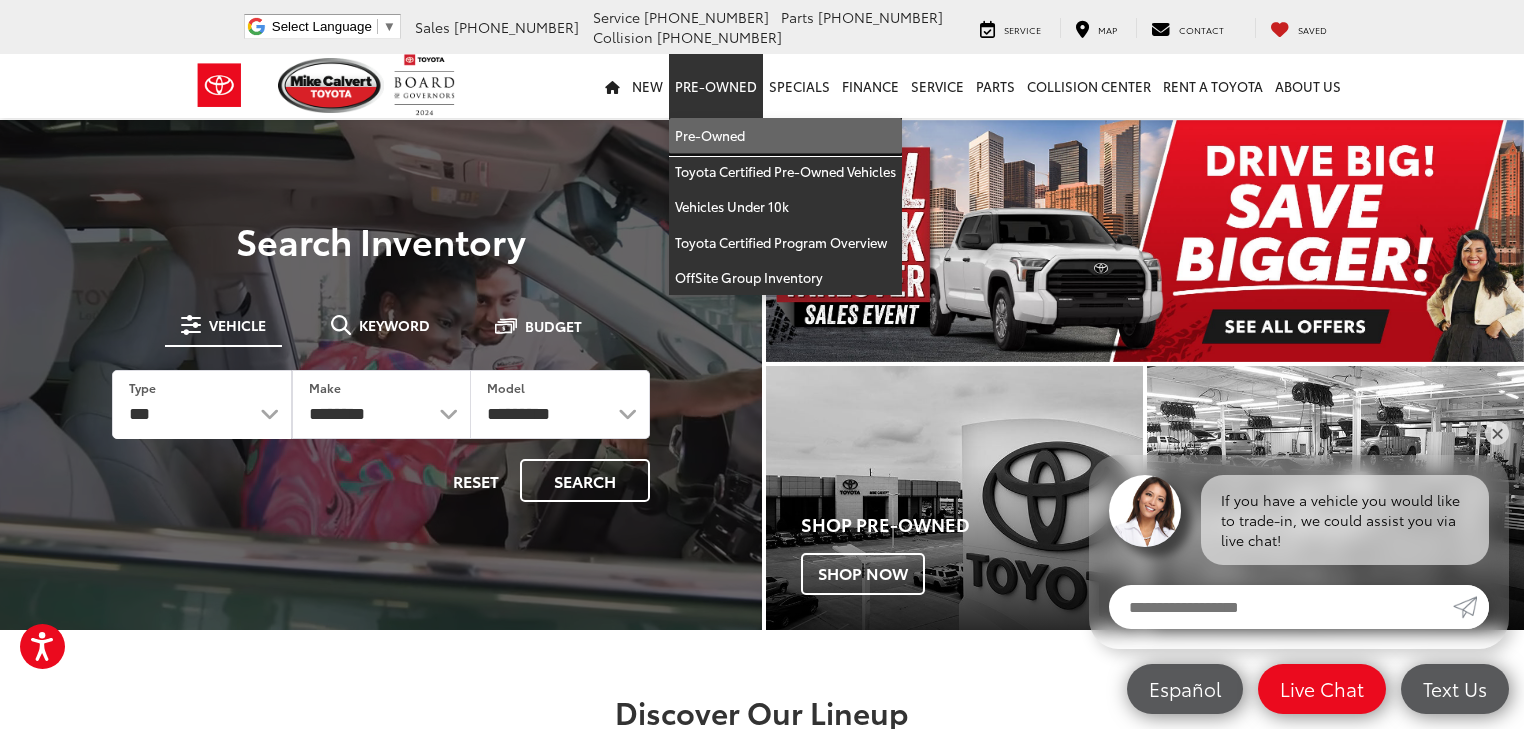 click on "Pre-Owned" at bounding box center (785, 136) 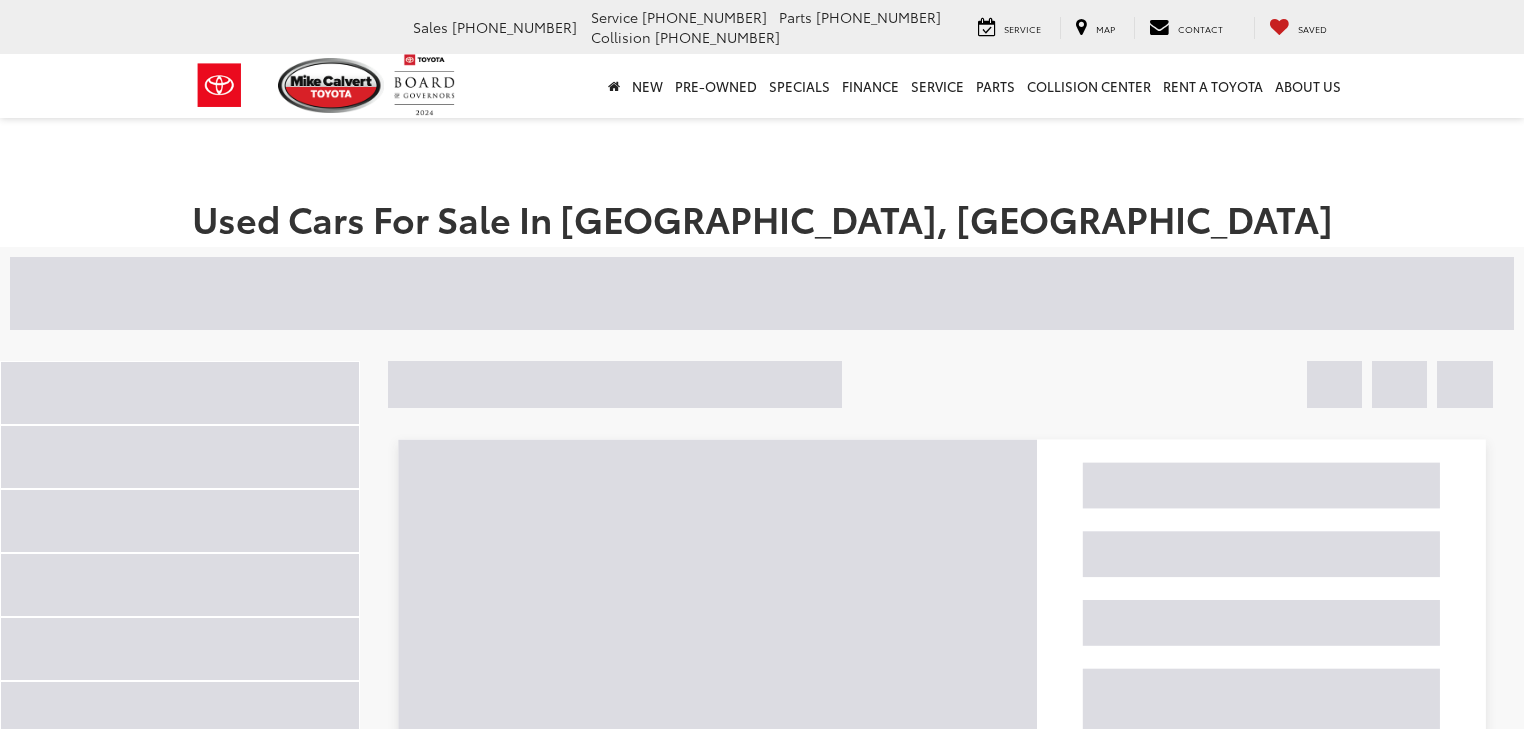 scroll, scrollTop: 0, scrollLeft: 0, axis: both 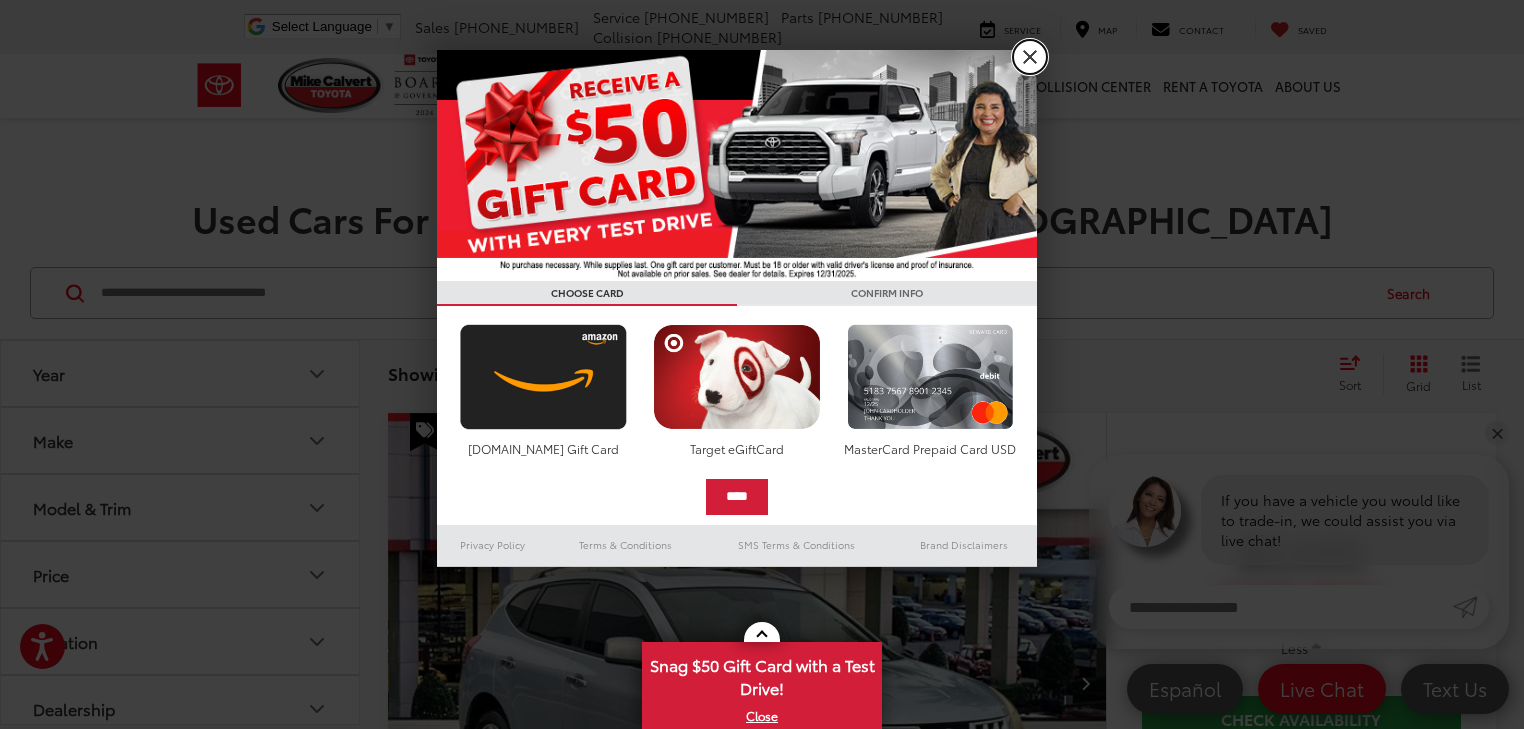 click on "X" at bounding box center [1030, 57] 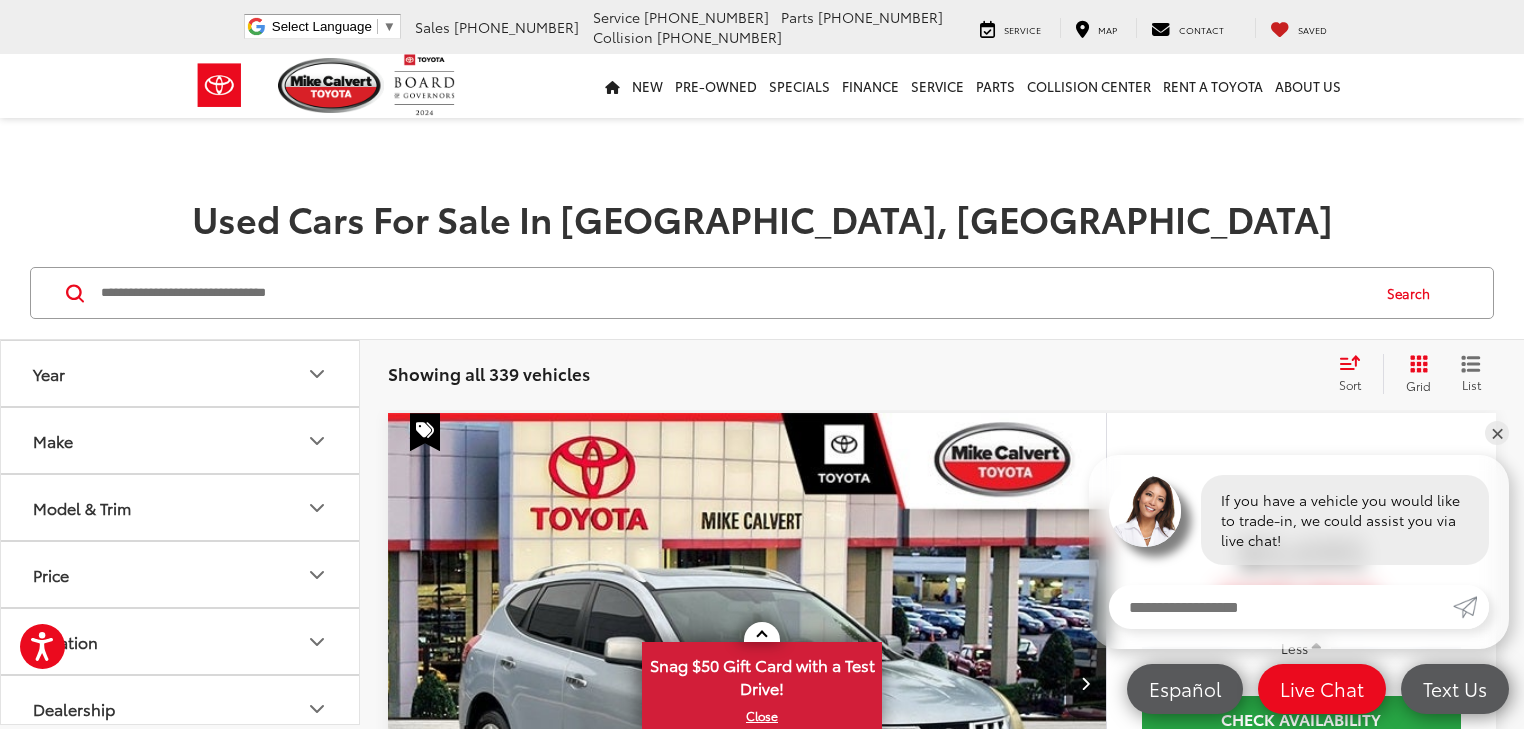 click on "Make" at bounding box center (181, 440) 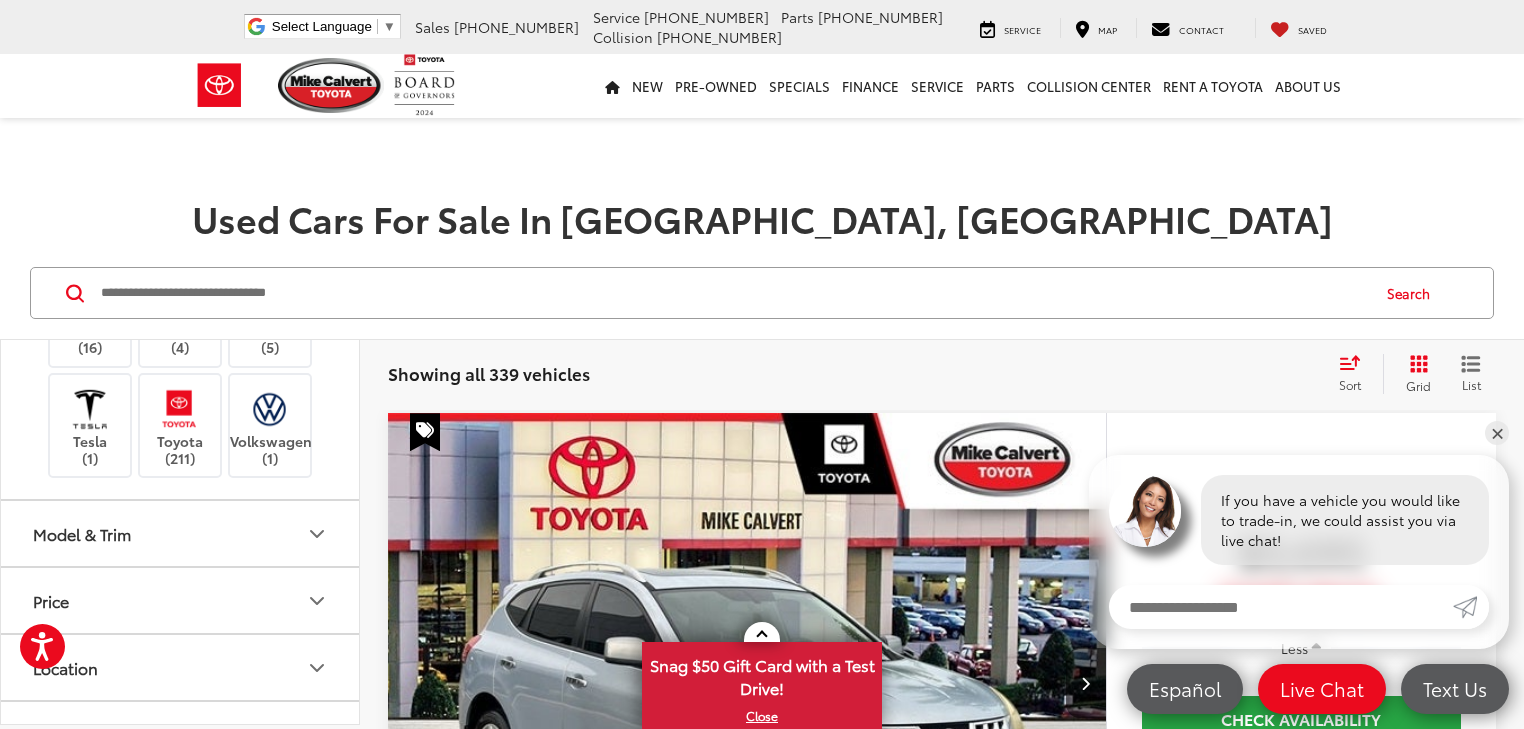 scroll, scrollTop: 880, scrollLeft: 0, axis: vertical 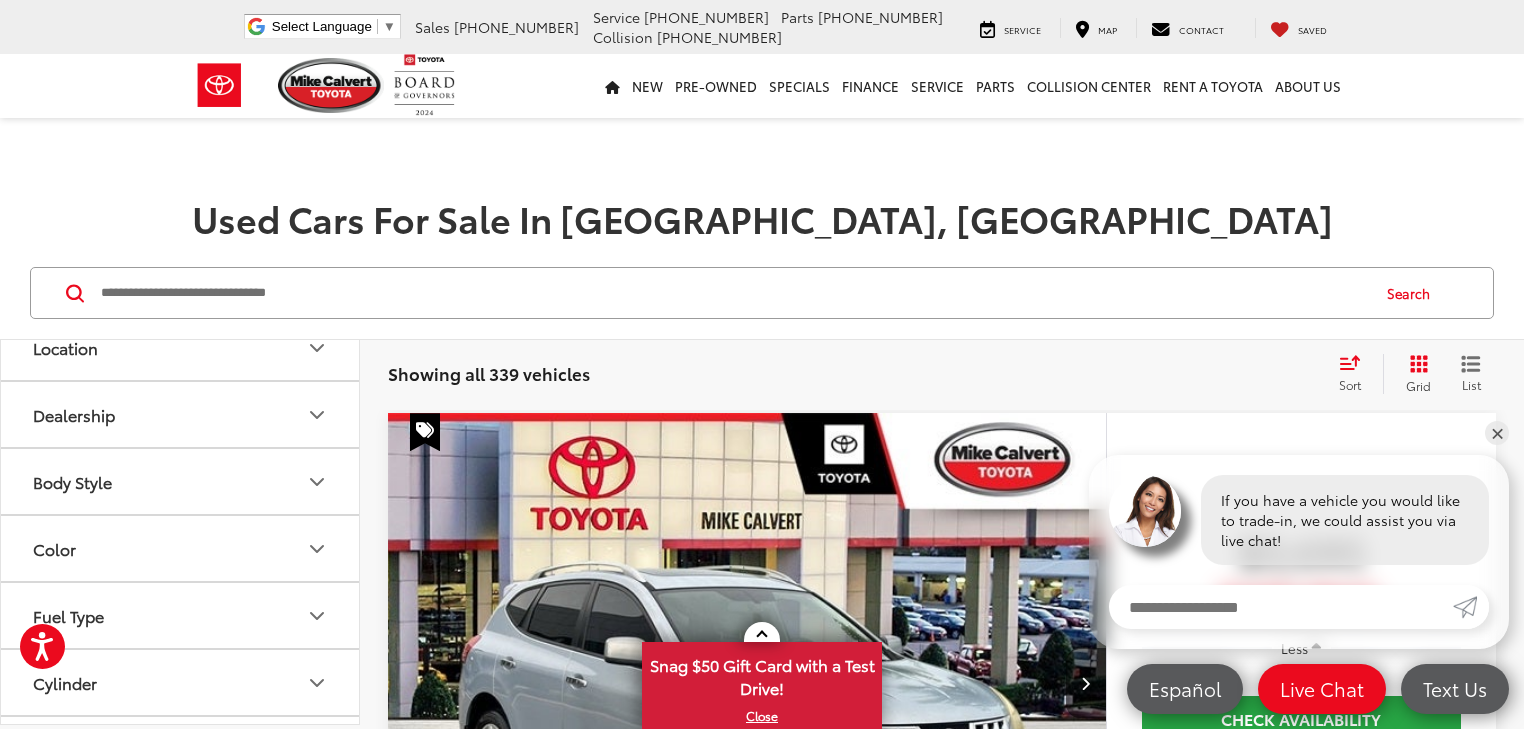click at bounding box center [179, 88] 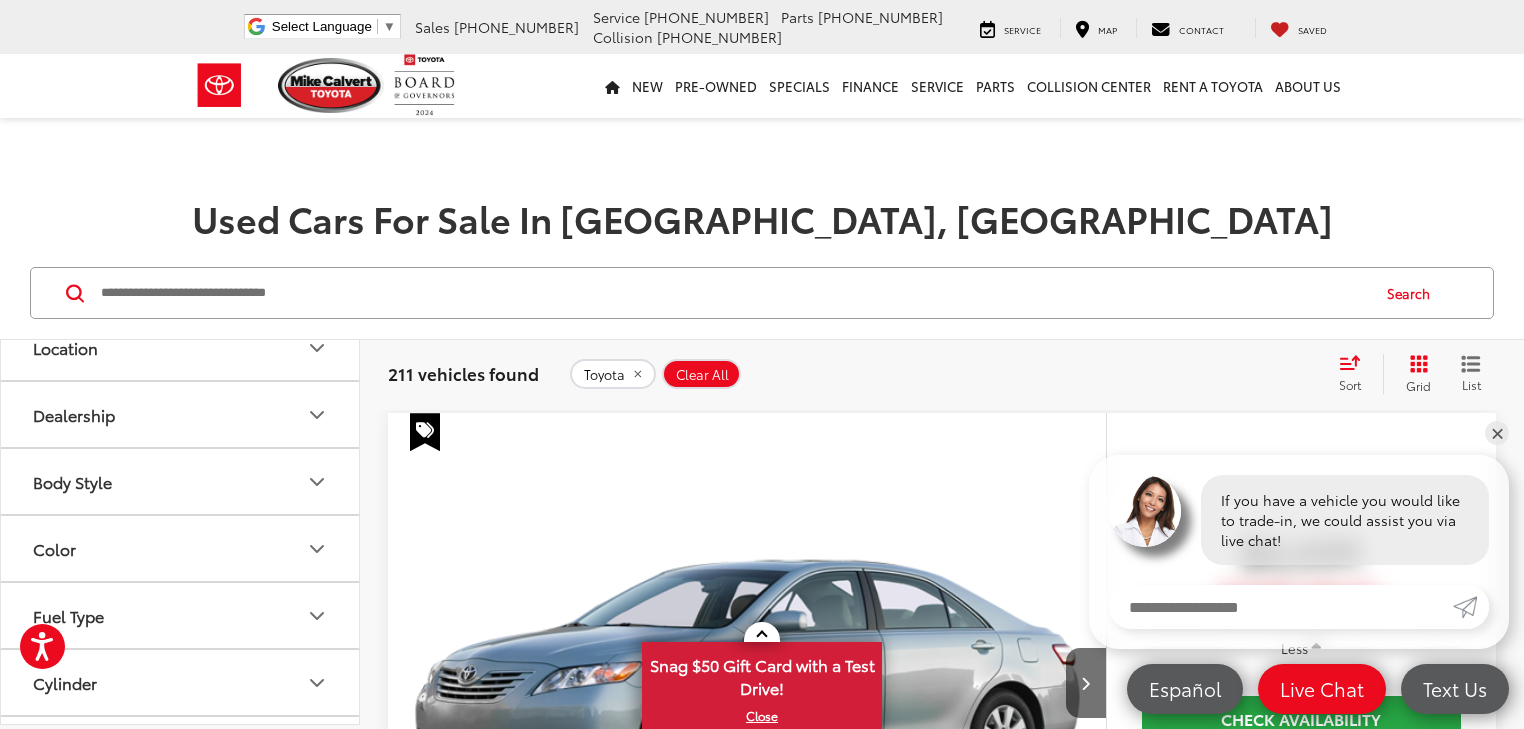 scroll, scrollTop: 160, scrollLeft: 0, axis: vertical 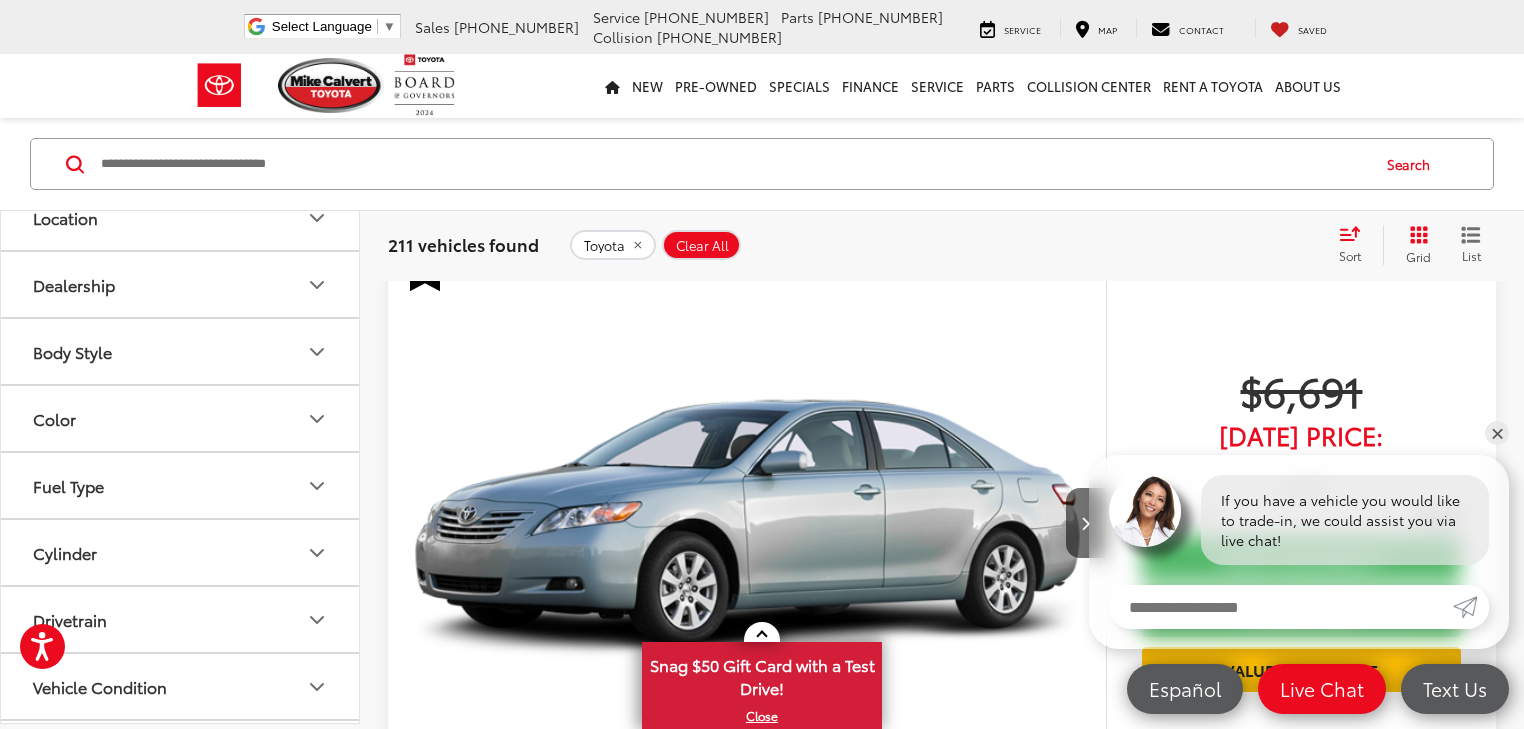click on "Model & Trim" at bounding box center (181, 83) 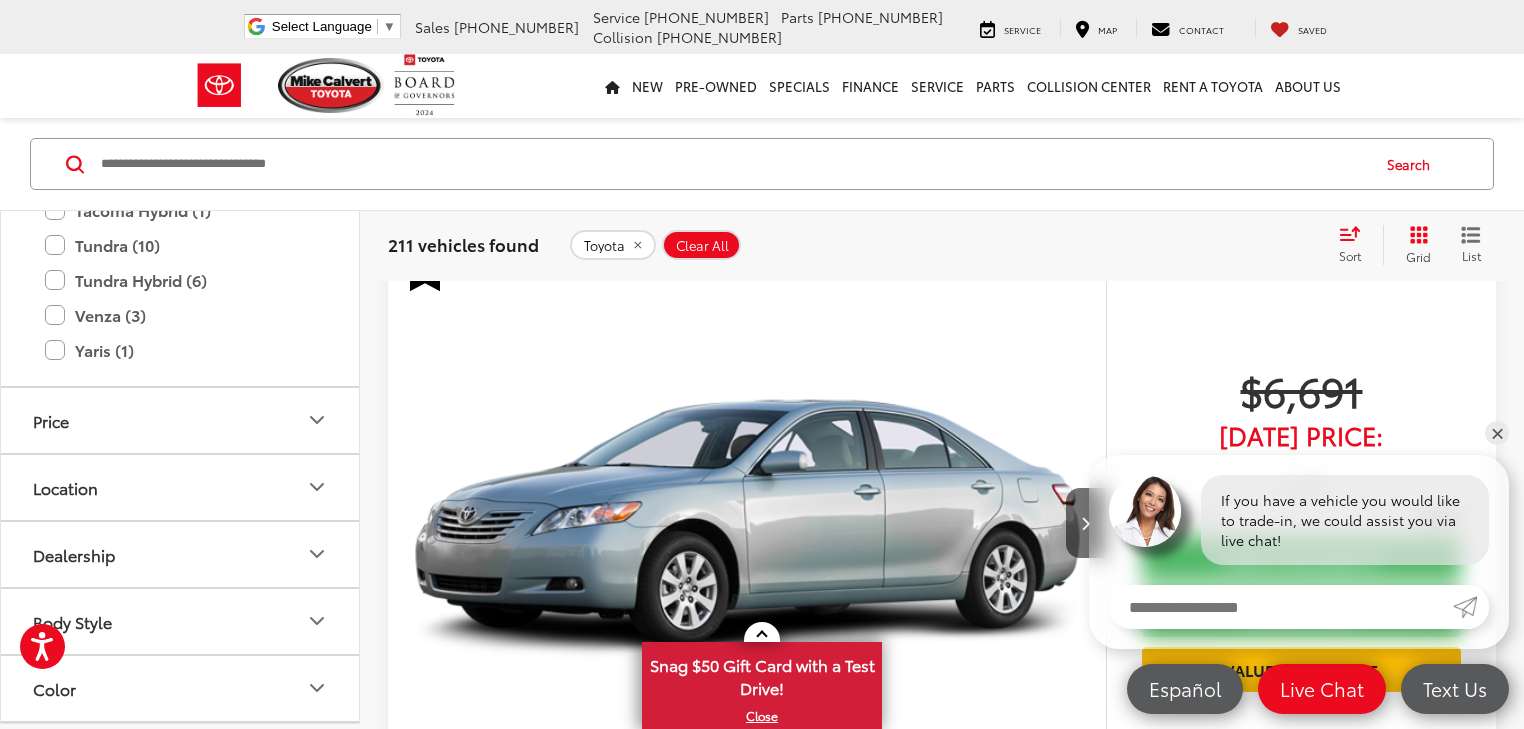 scroll, scrollTop: 1760, scrollLeft: 0, axis: vertical 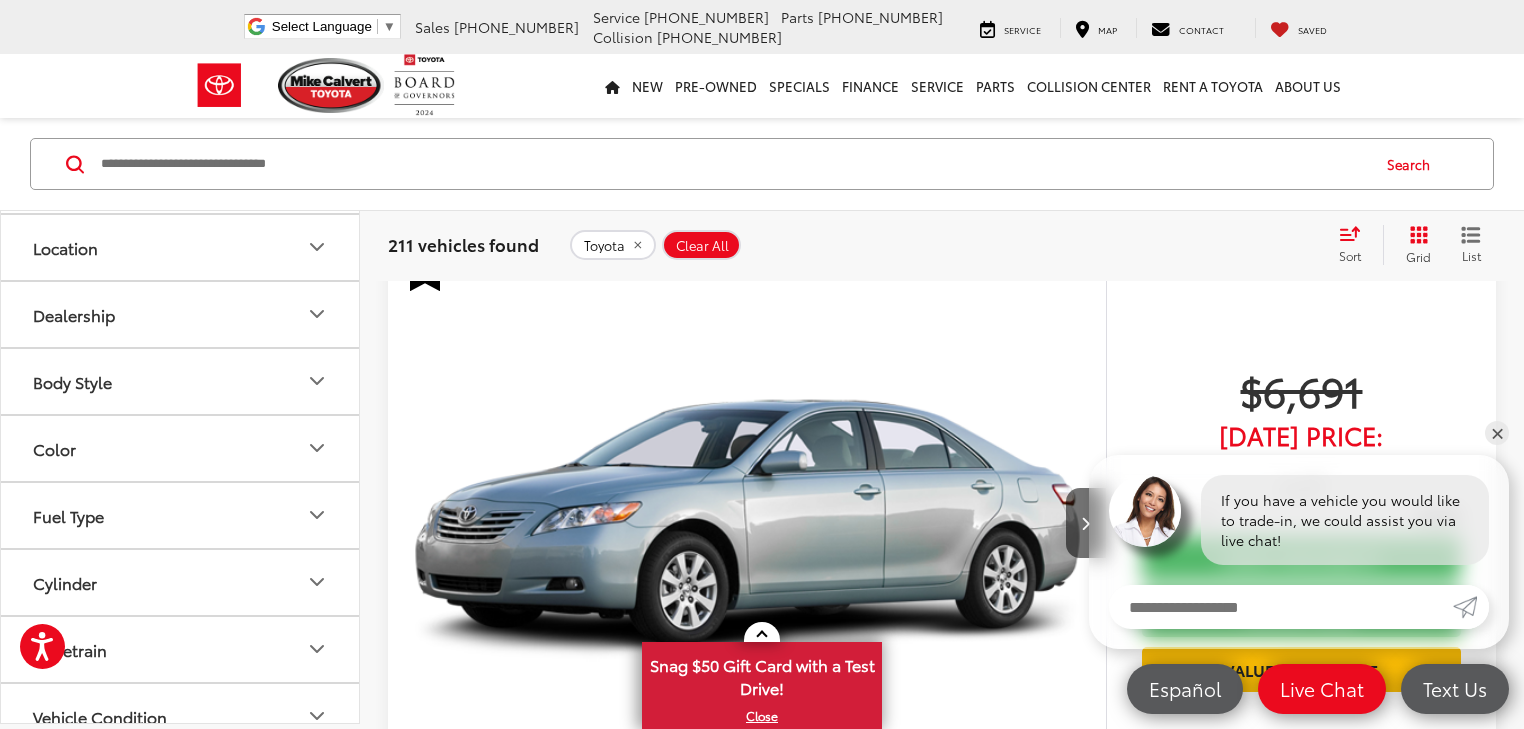 click on "Tundra (10)" at bounding box center (180, 5) 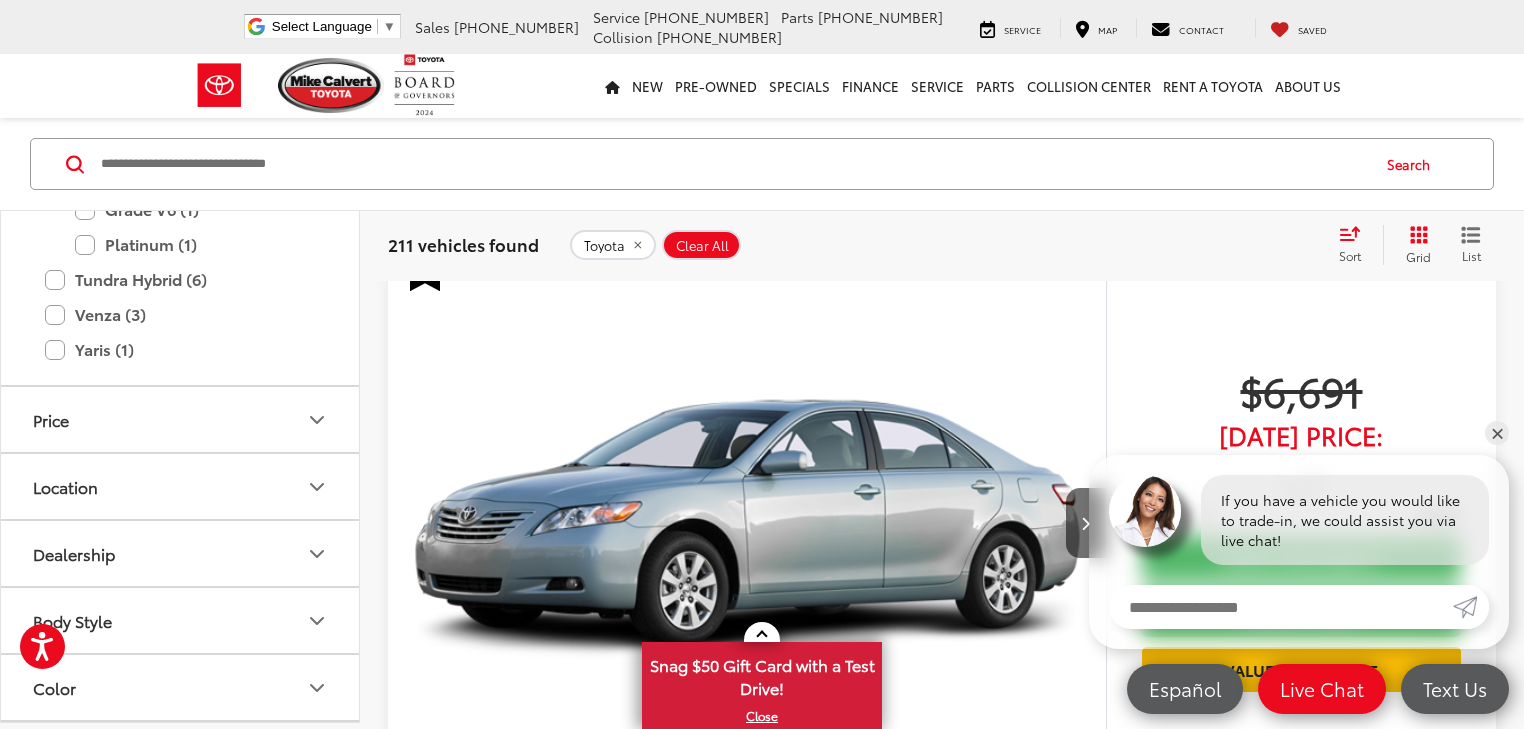 scroll, scrollTop: 128, scrollLeft: 0, axis: vertical 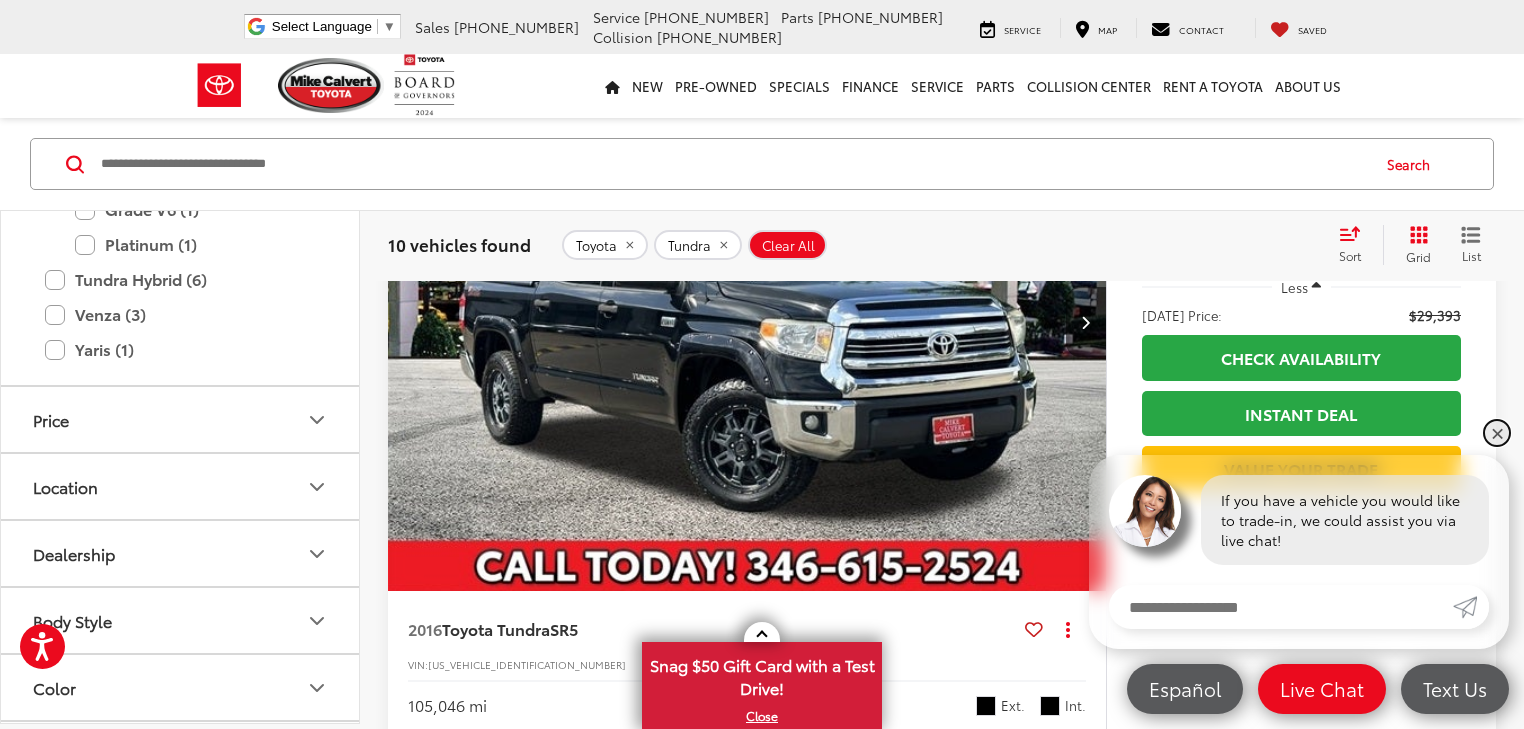 click on "✕" at bounding box center (1497, 433) 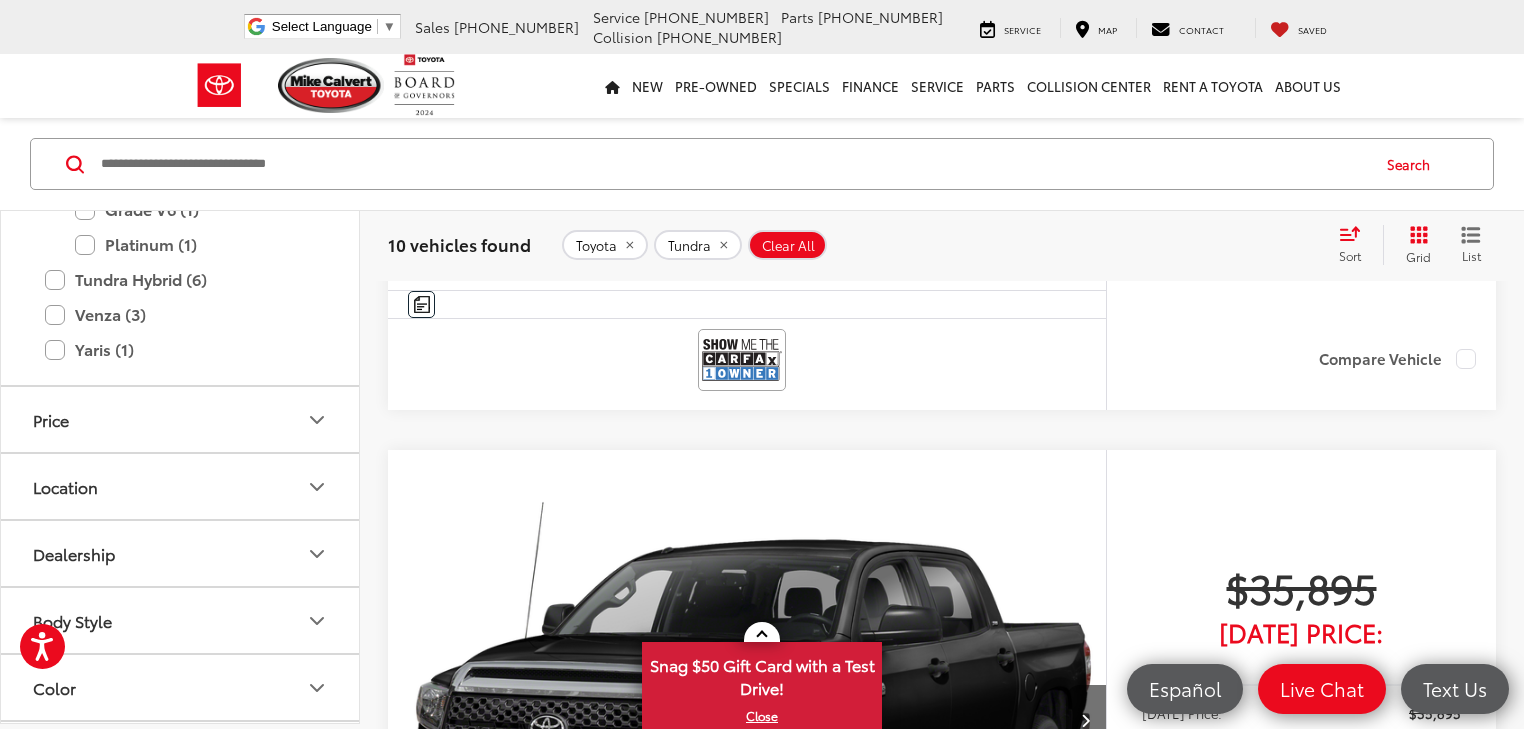 scroll, scrollTop: 2560, scrollLeft: 0, axis: vertical 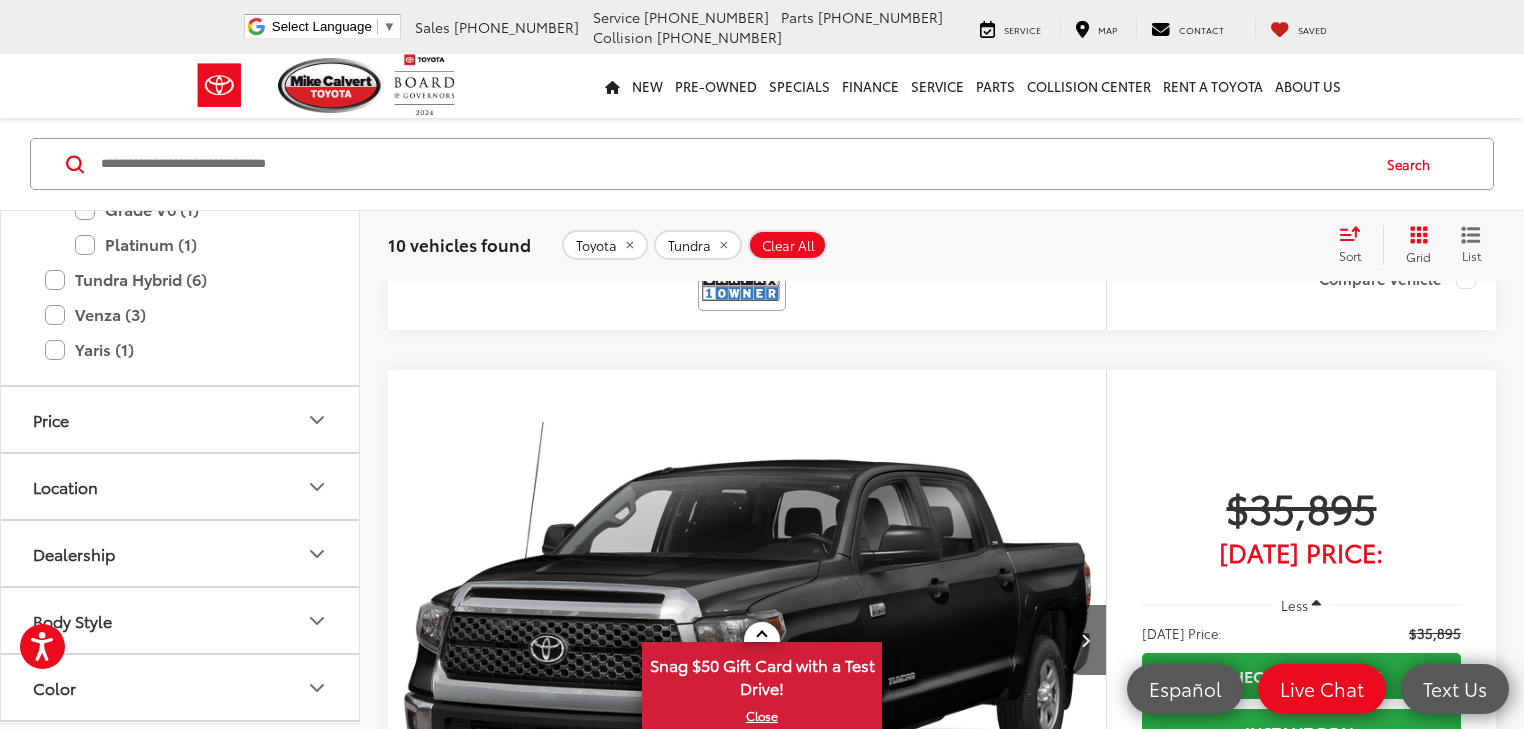 click at bounding box center [742, 1118] 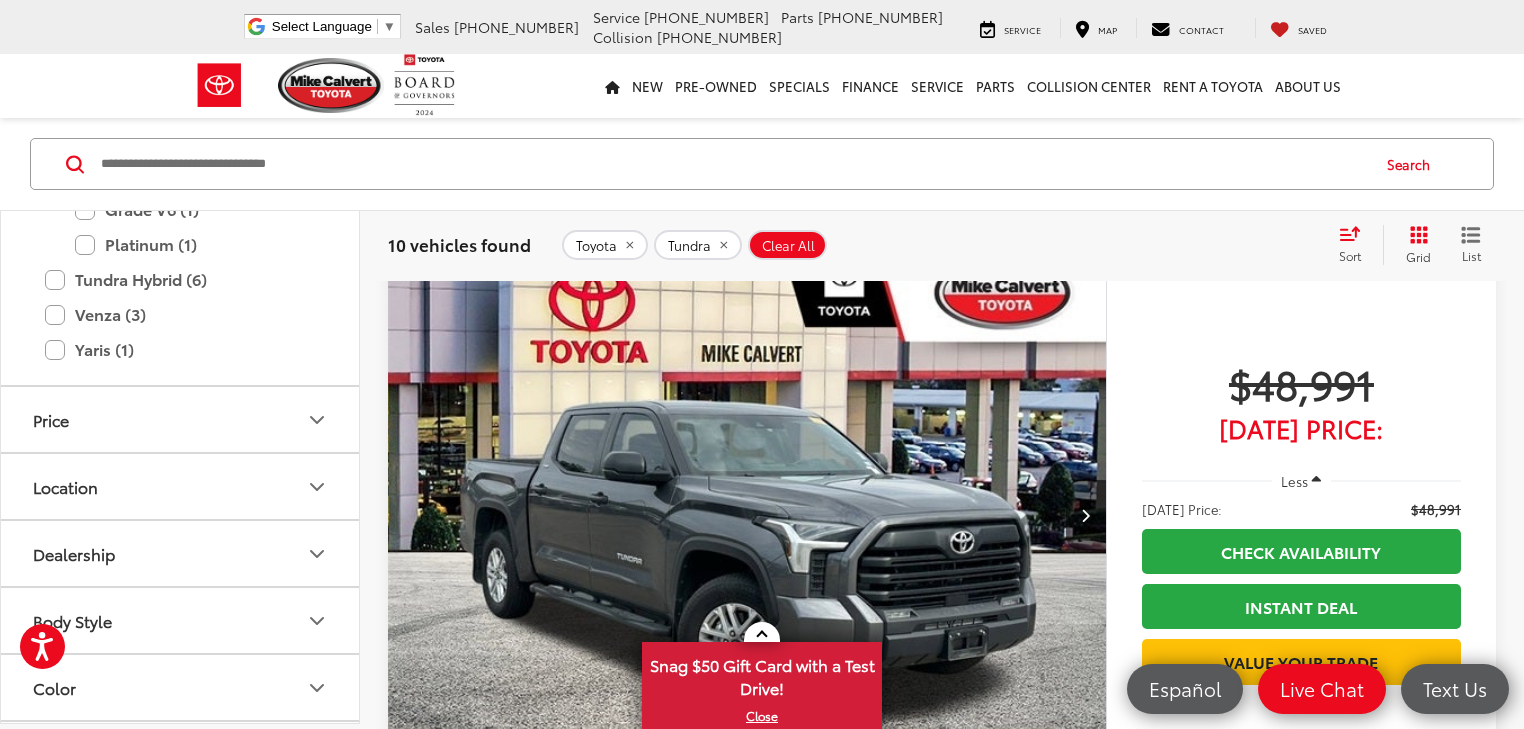 scroll, scrollTop: 7120, scrollLeft: 0, axis: vertical 